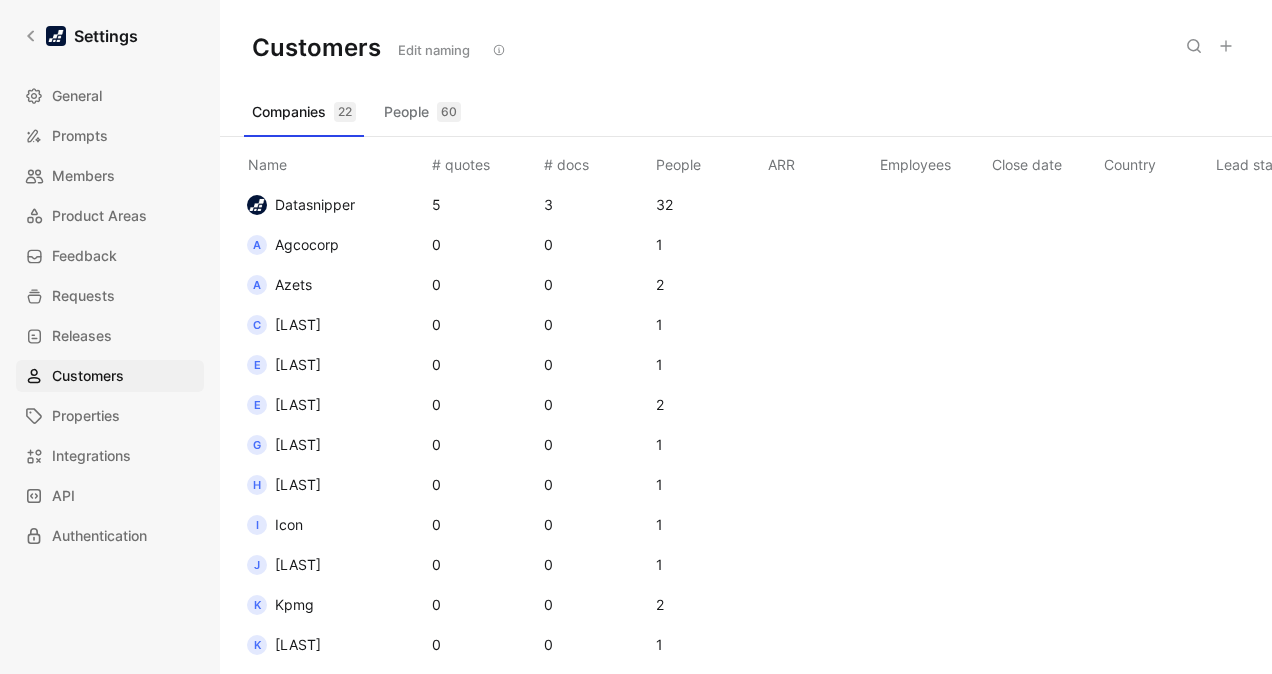 scroll, scrollTop: 0, scrollLeft: 0, axis: both 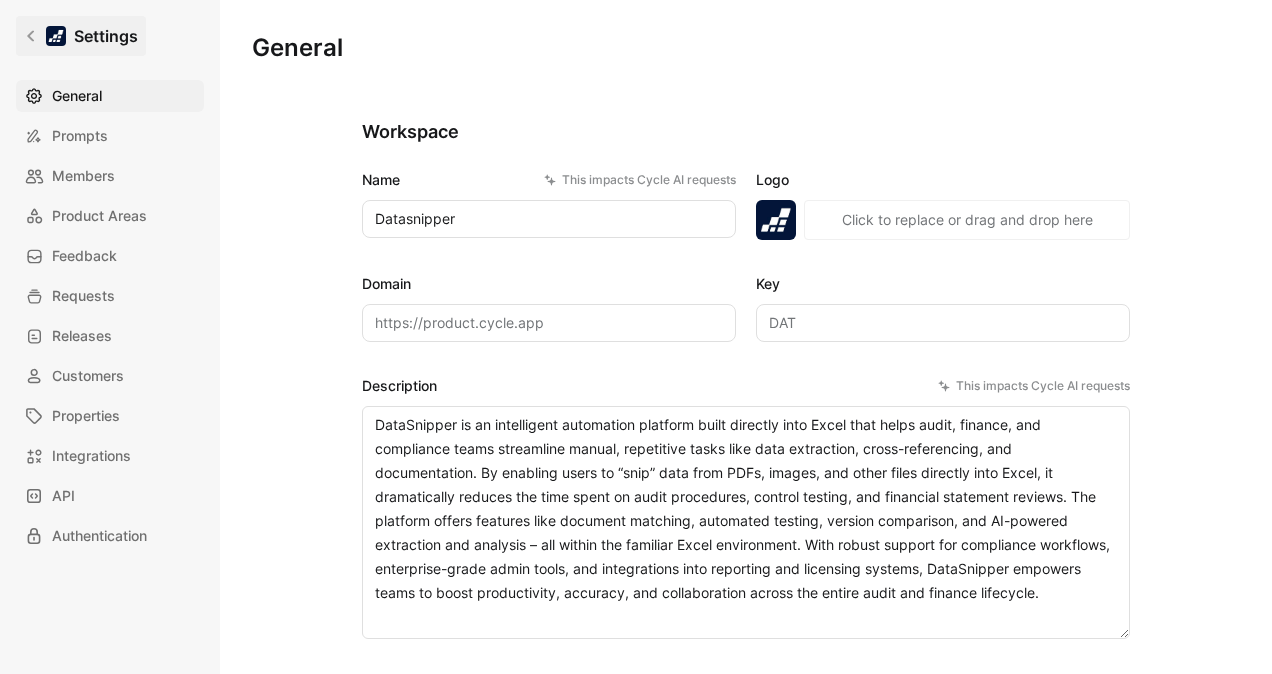 click on "Settings" at bounding box center [81, 36] 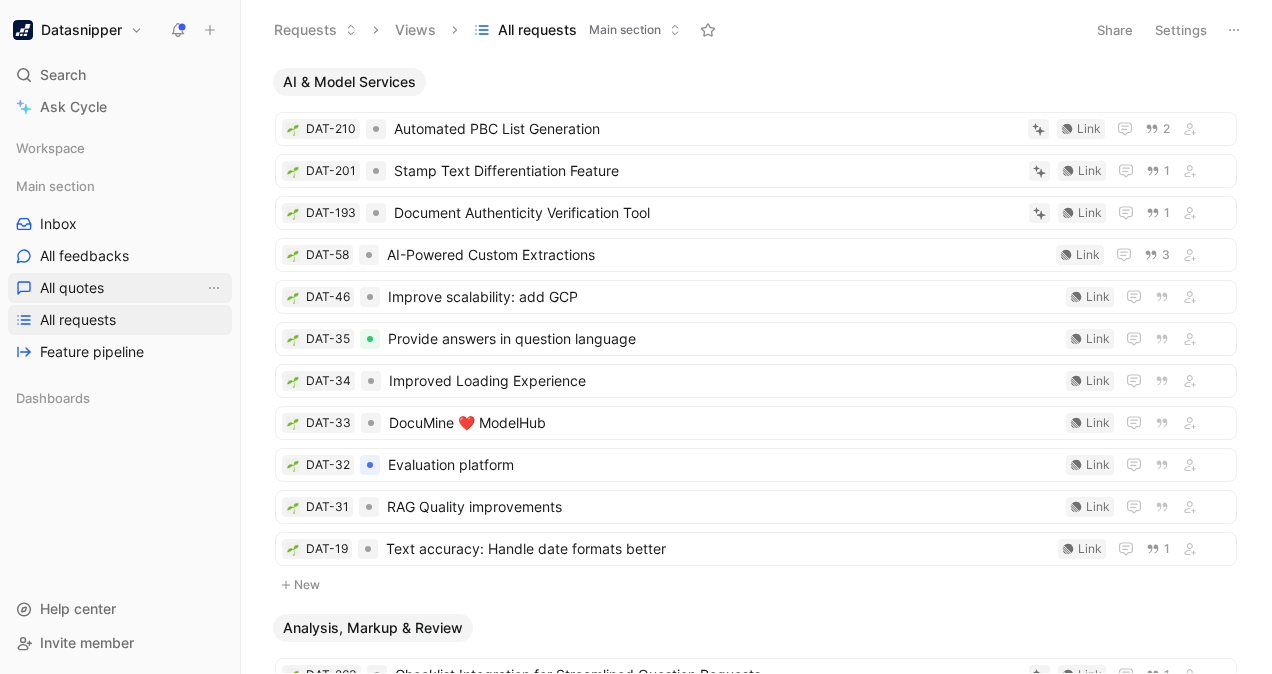 click on "All quotes" at bounding box center (120, 288) 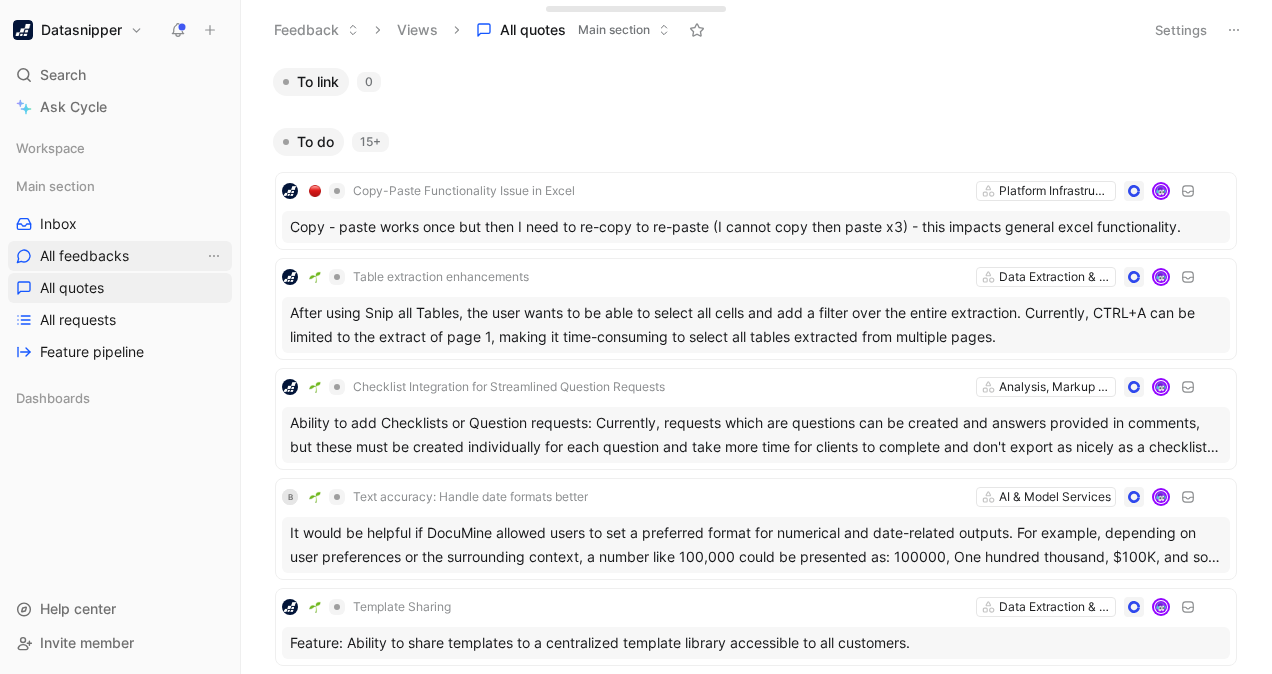 click on "All feedbacks" at bounding box center [120, 256] 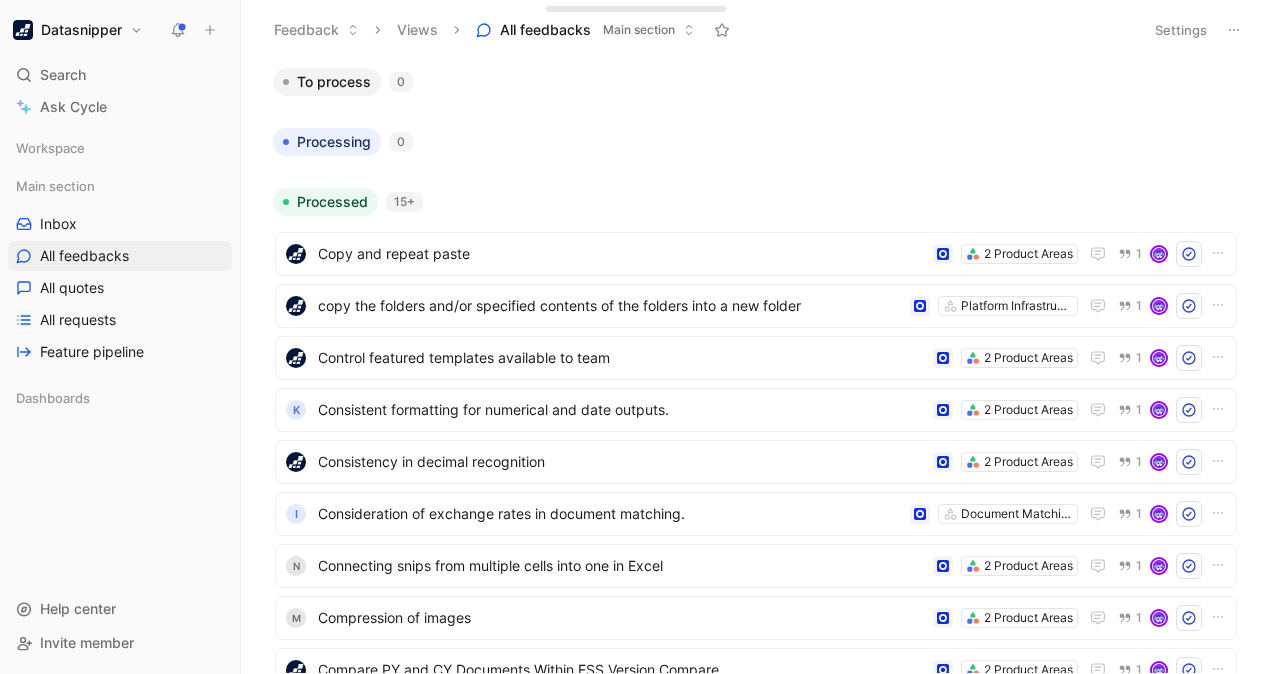 click on "All feedbacks Main section" at bounding box center [585, 30] 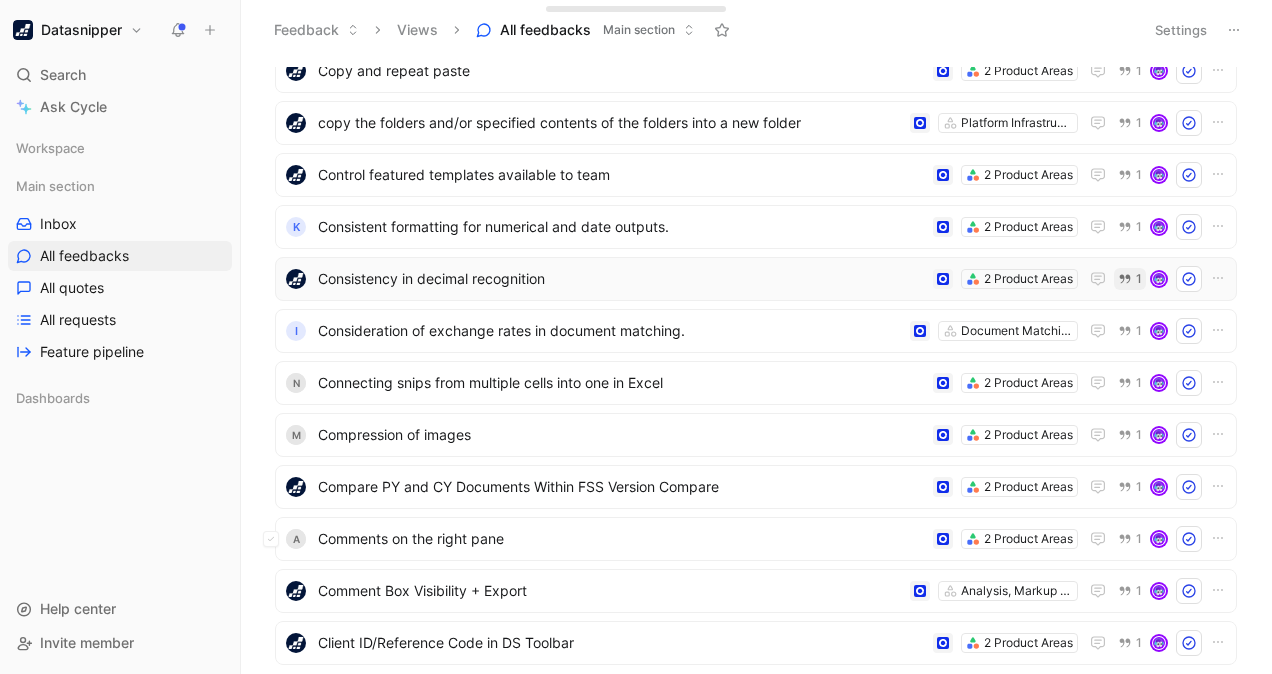 scroll, scrollTop: 534, scrollLeft: 0, axis: vertical 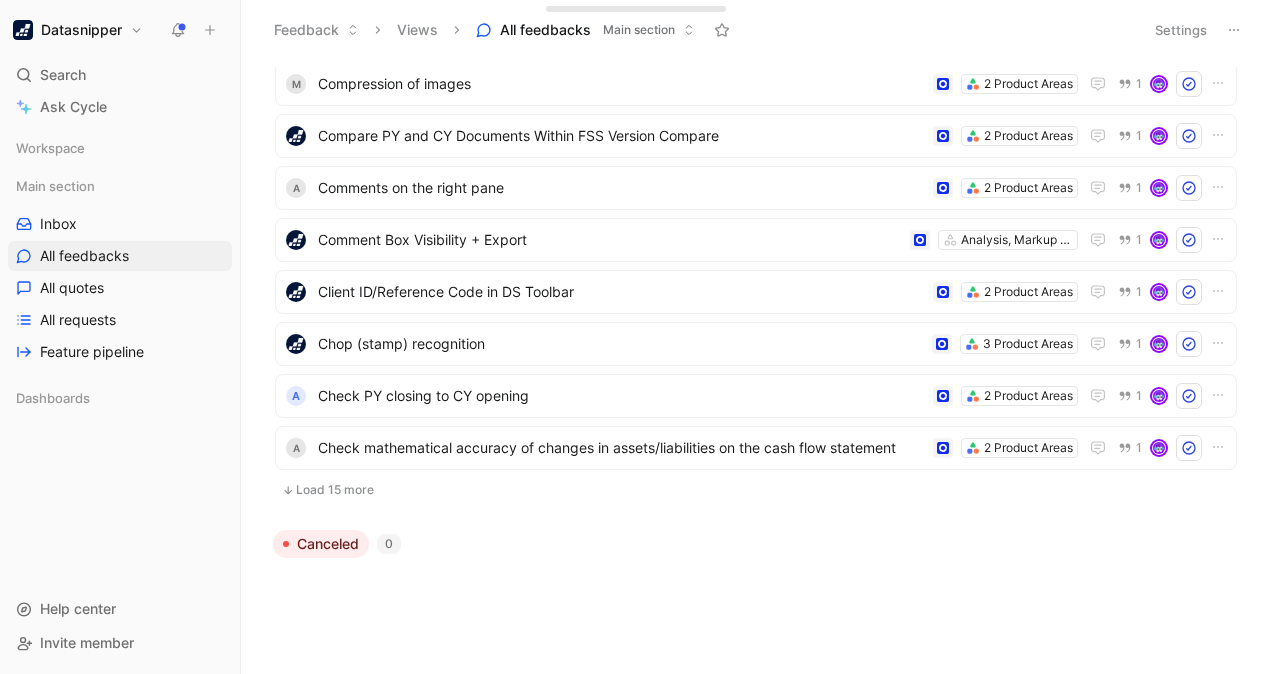 click on "Load 15 more" at bounding box center (756, 490) 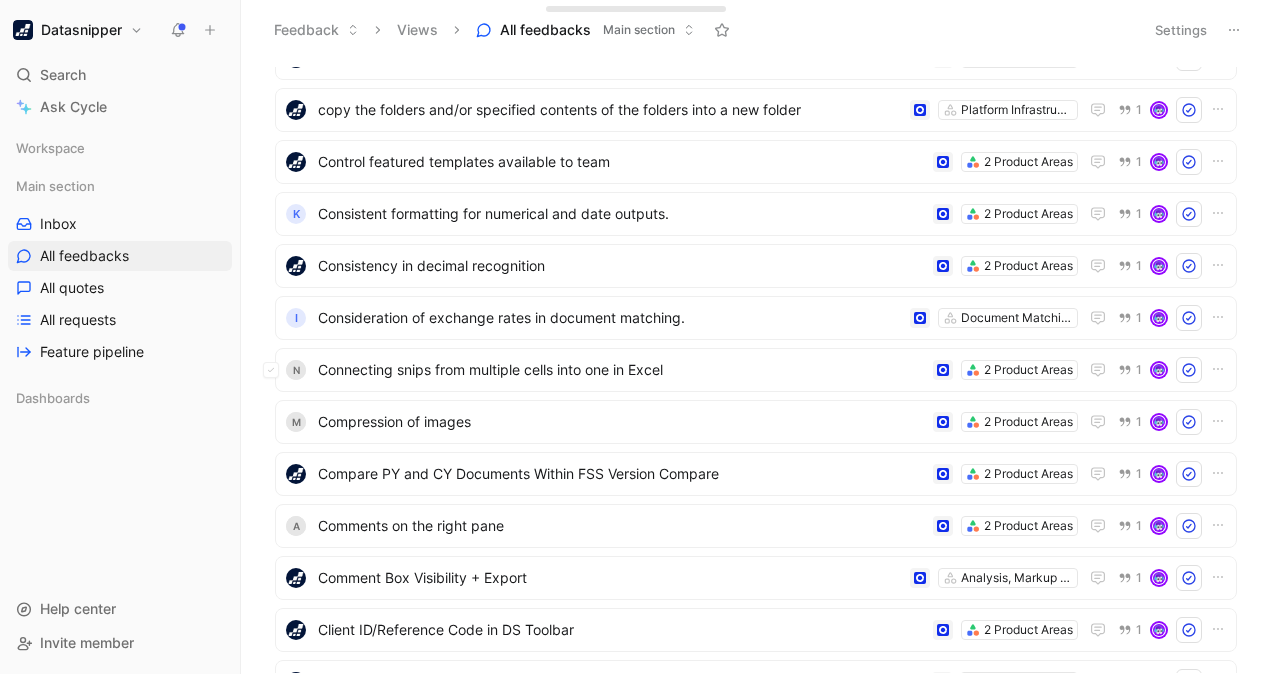 scroll, scrollTop: 0, scrollLeft: 0, axis: both 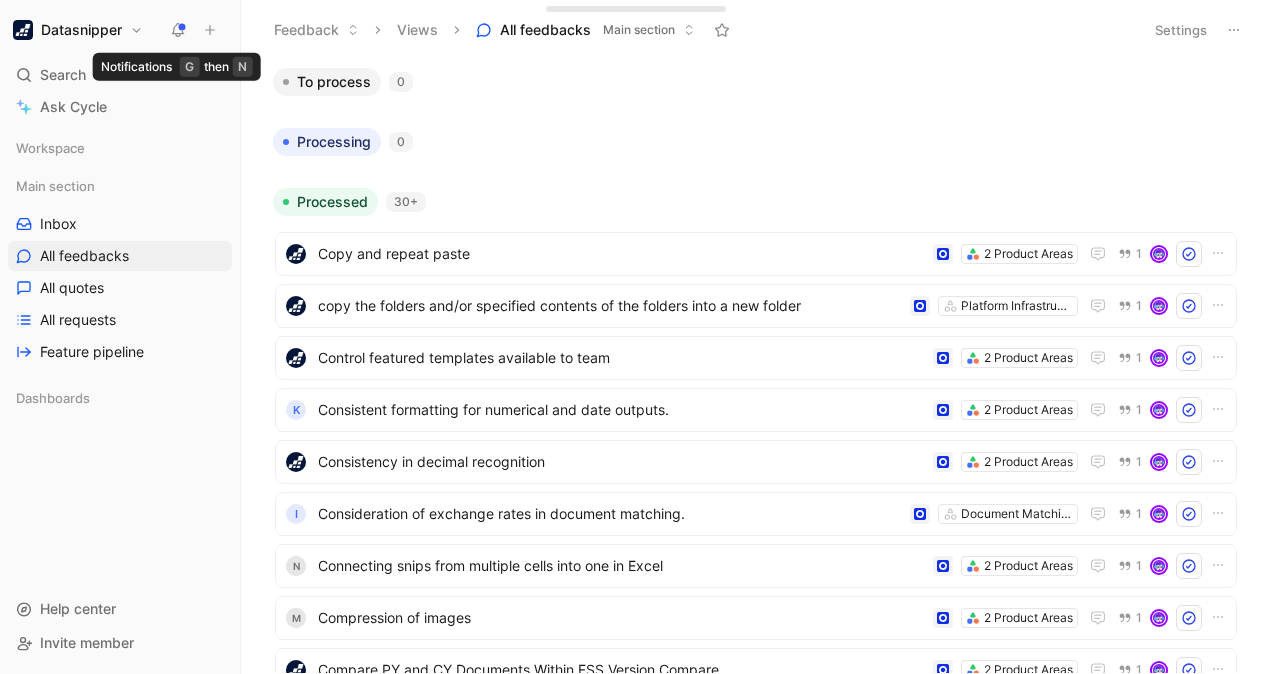 click 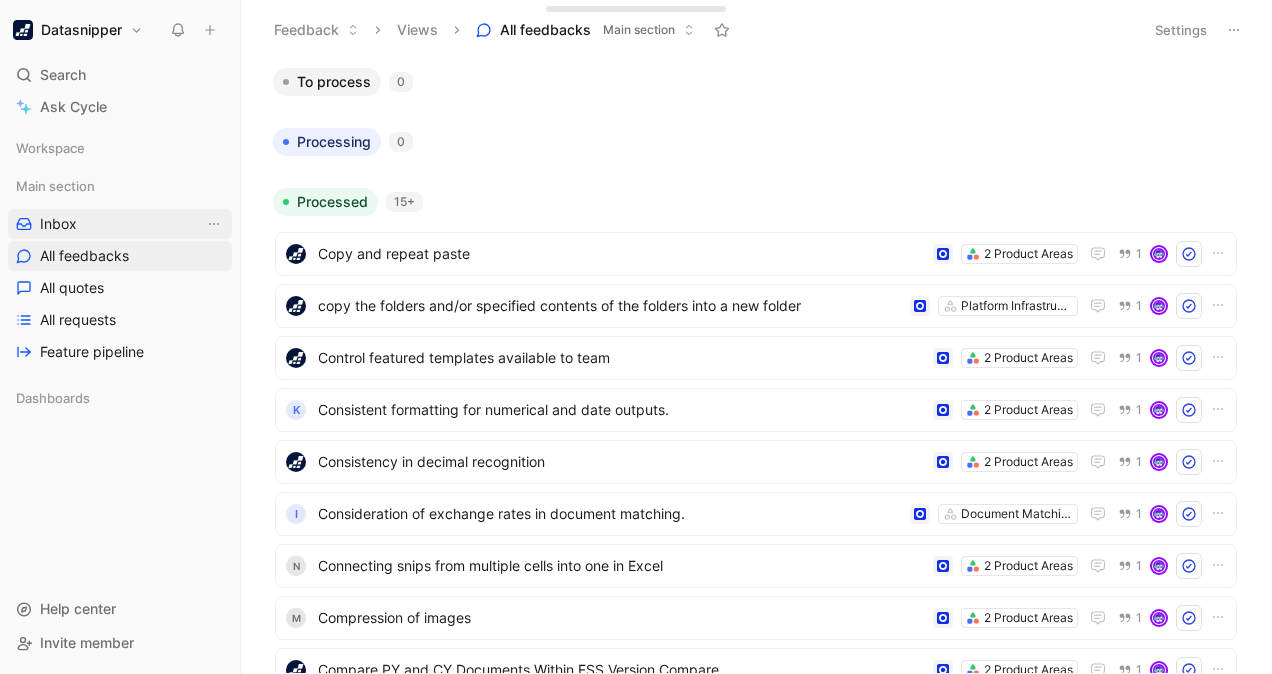 click on "Inbox" at bounding box center [58, 224] 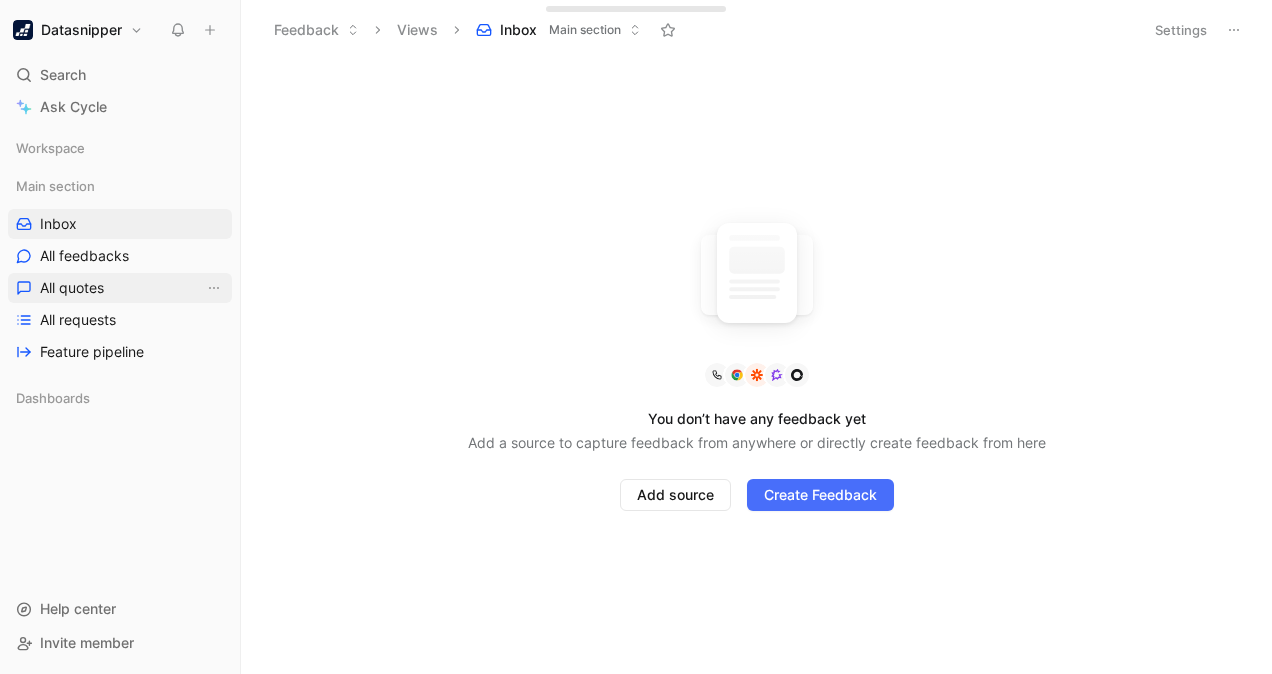 click on "All quotes" at bounding box center (72, 288) 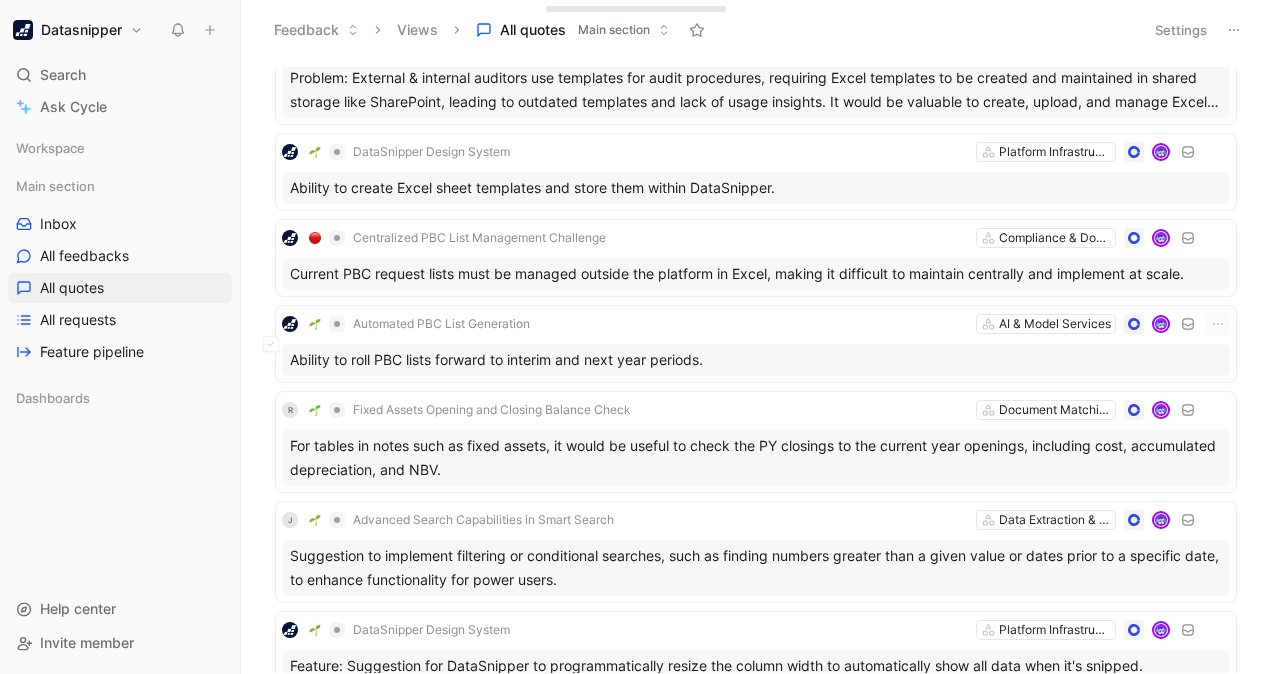 scroll, scrollTop: 908, scrollLeft: 0, axis: vertical 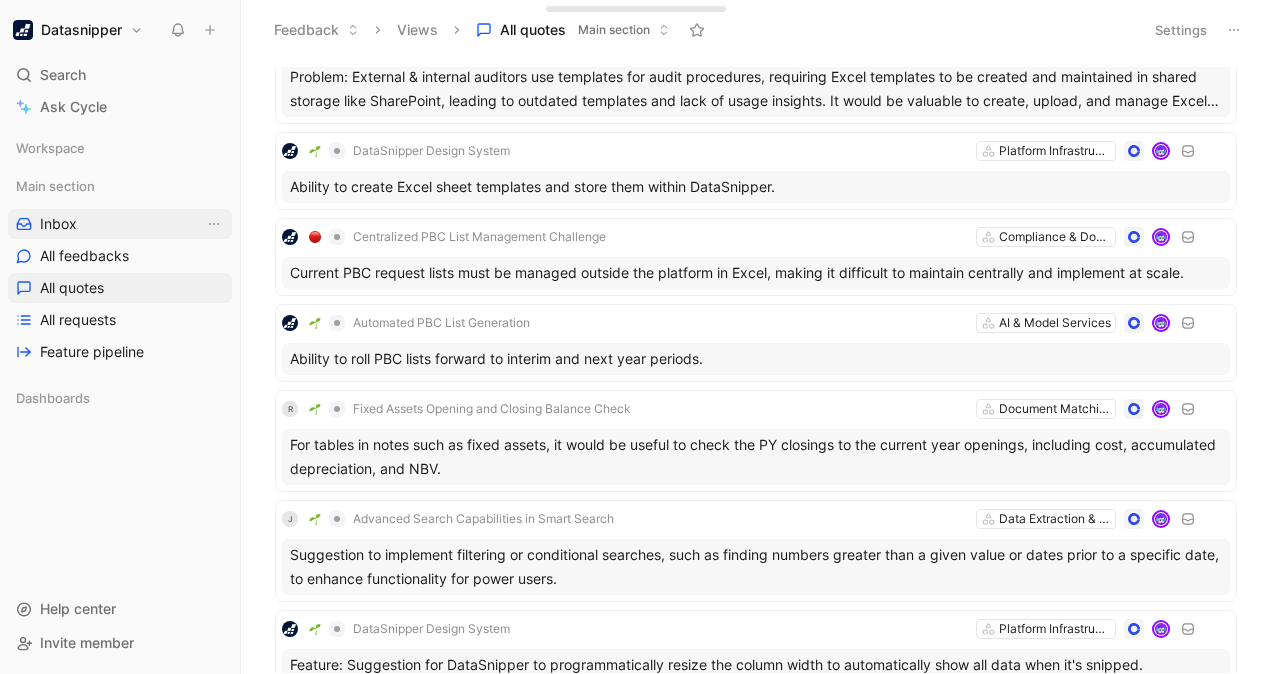 click on "Inbox" at bounding box center [120, 224] 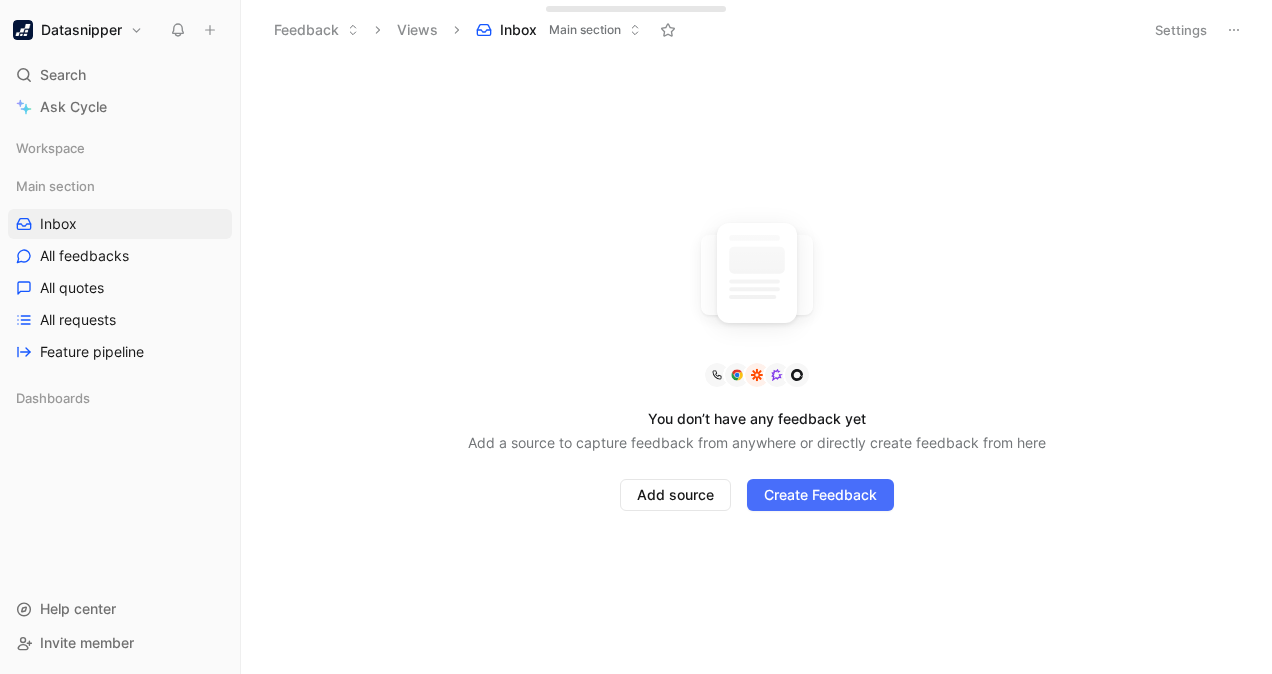 drag, startPoint x: 521, startPoint y: 124, endPoint x: 425, endPoint y: 128, distance: 96.0833 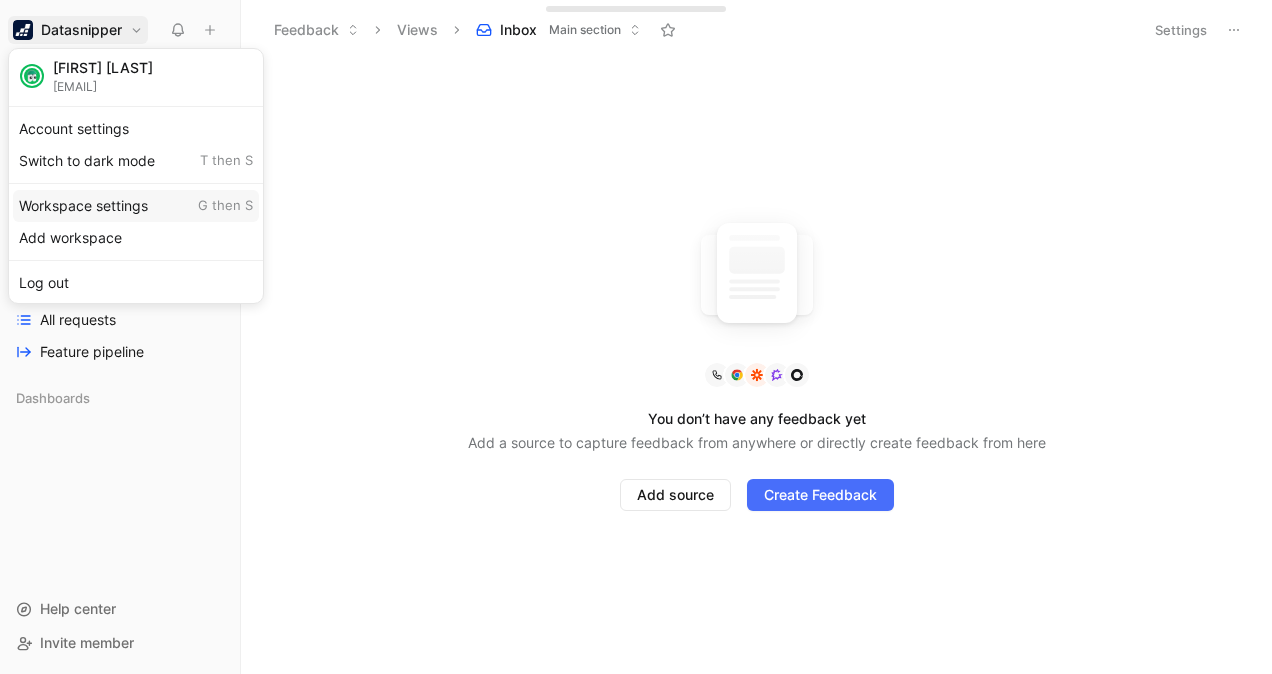 click on "Workspace settings G then S" at bounding box center (136, 206) 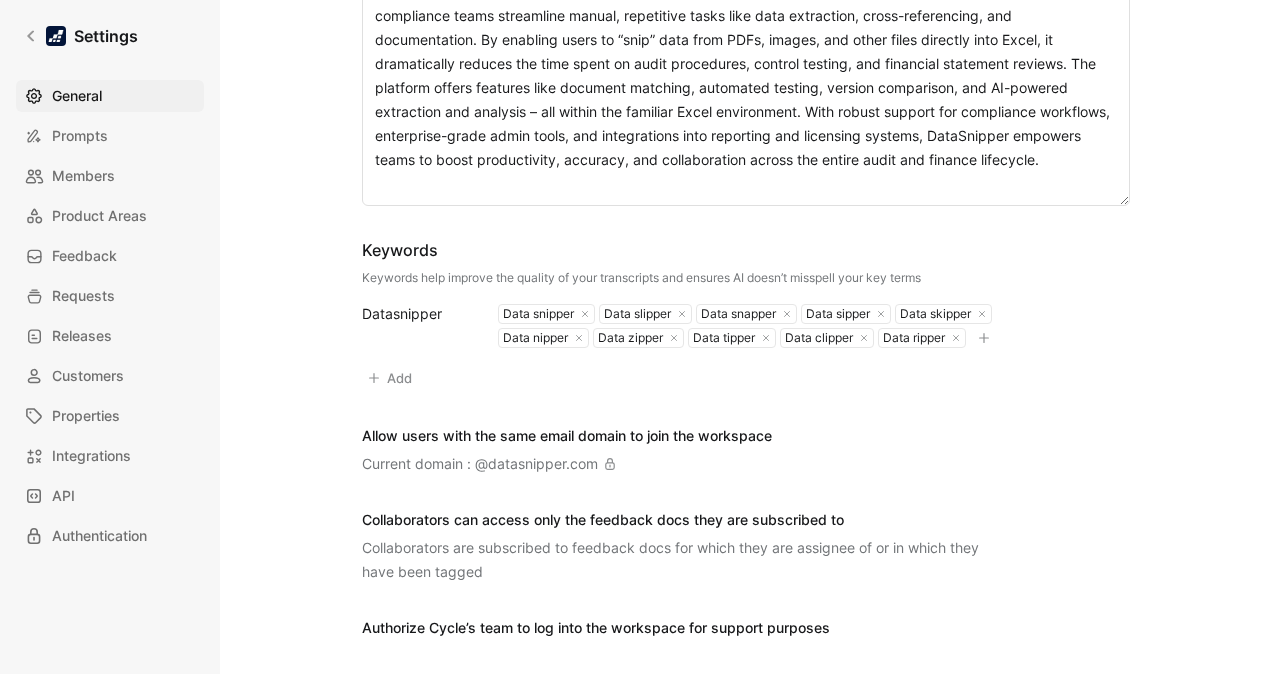 scroll, scrollTop: 0, scrollLeft: 0, axis: both 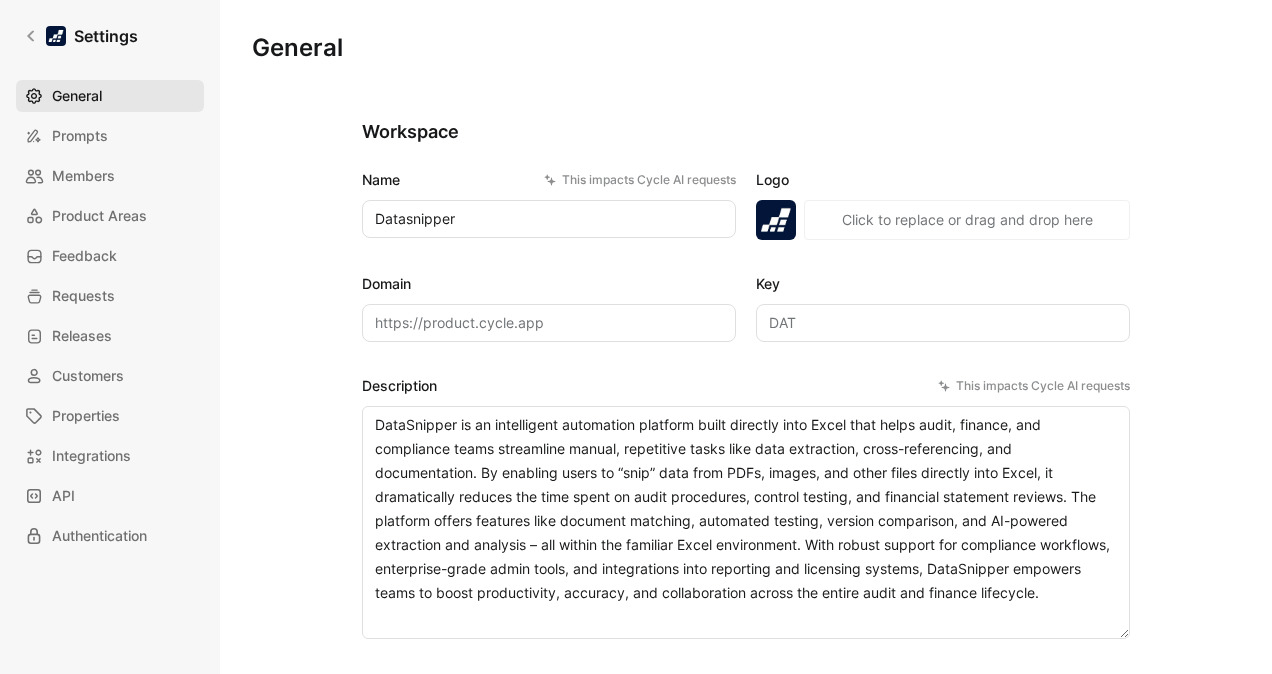click on "General" at bounding box center [110, 96] 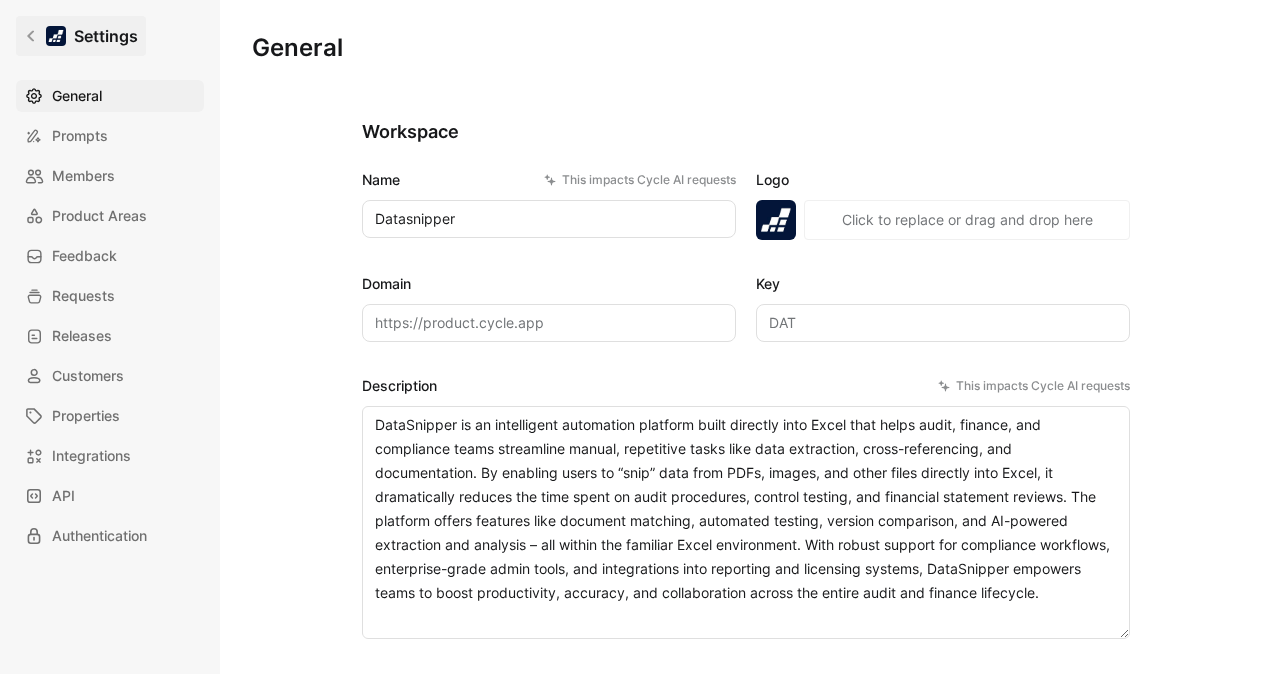 click at bounding box center (56, 36) 